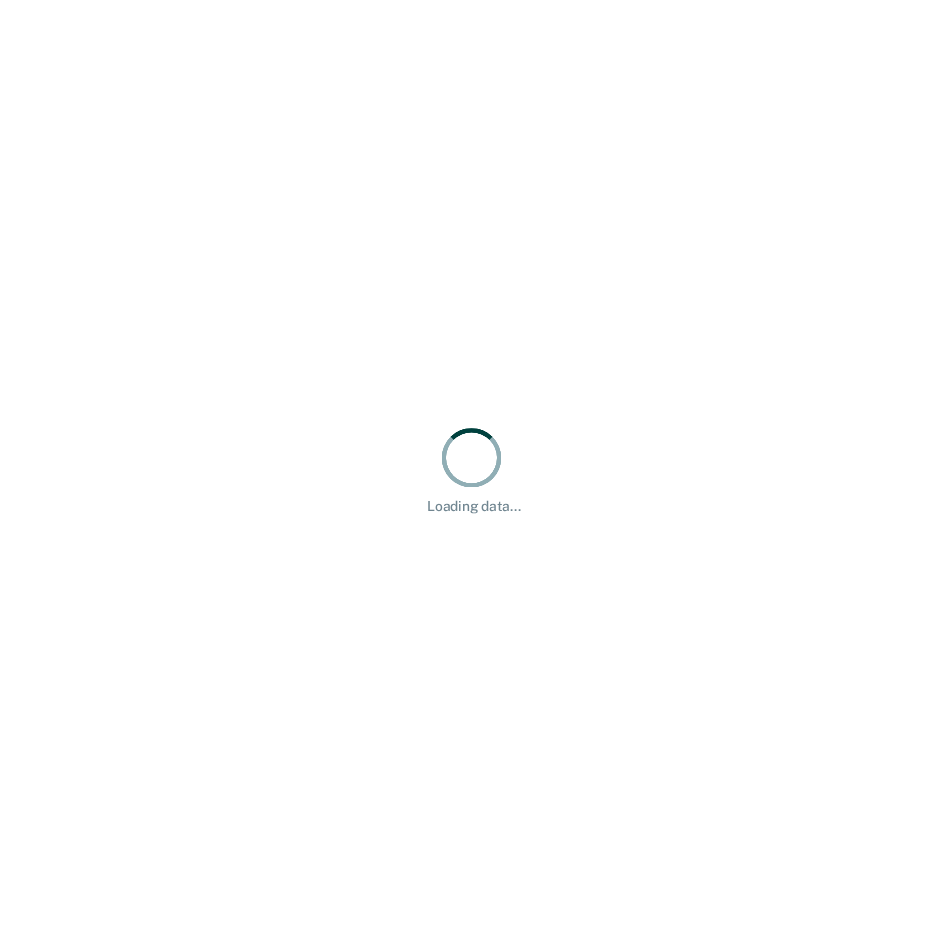 scroll, scrollTop: 0, scrollLeft: 0, axis: both 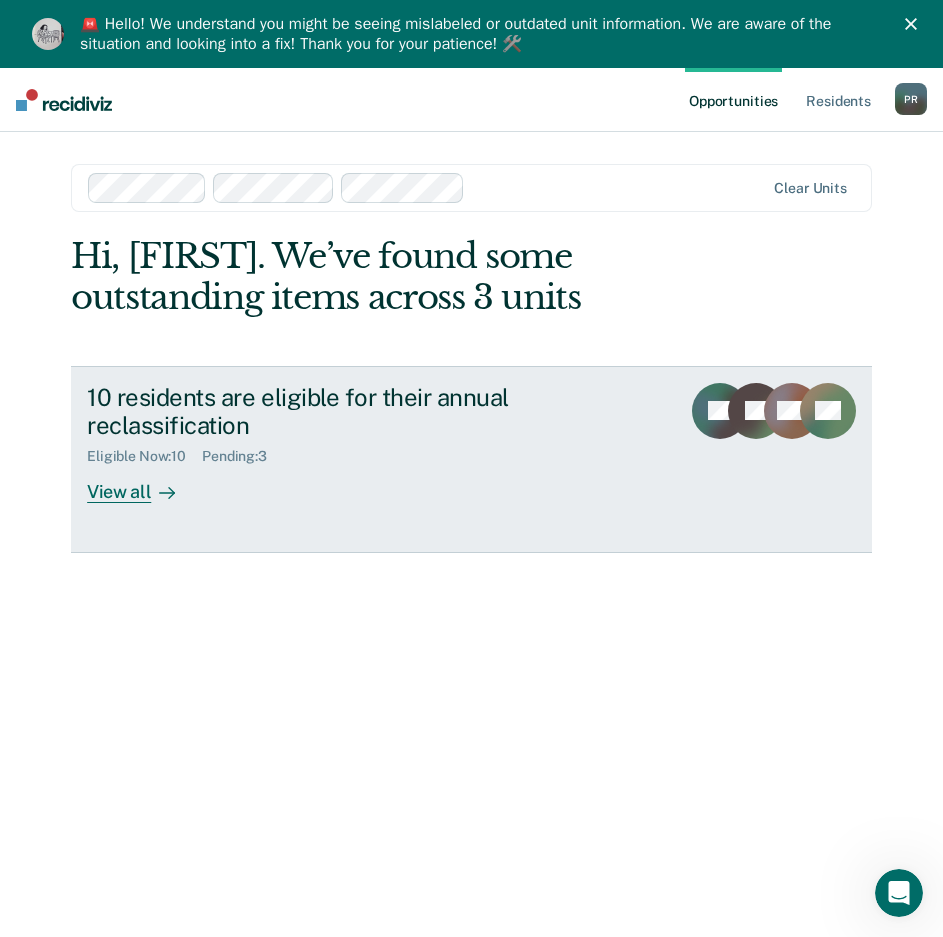 click on "View all" at bounding box center (143, 484) 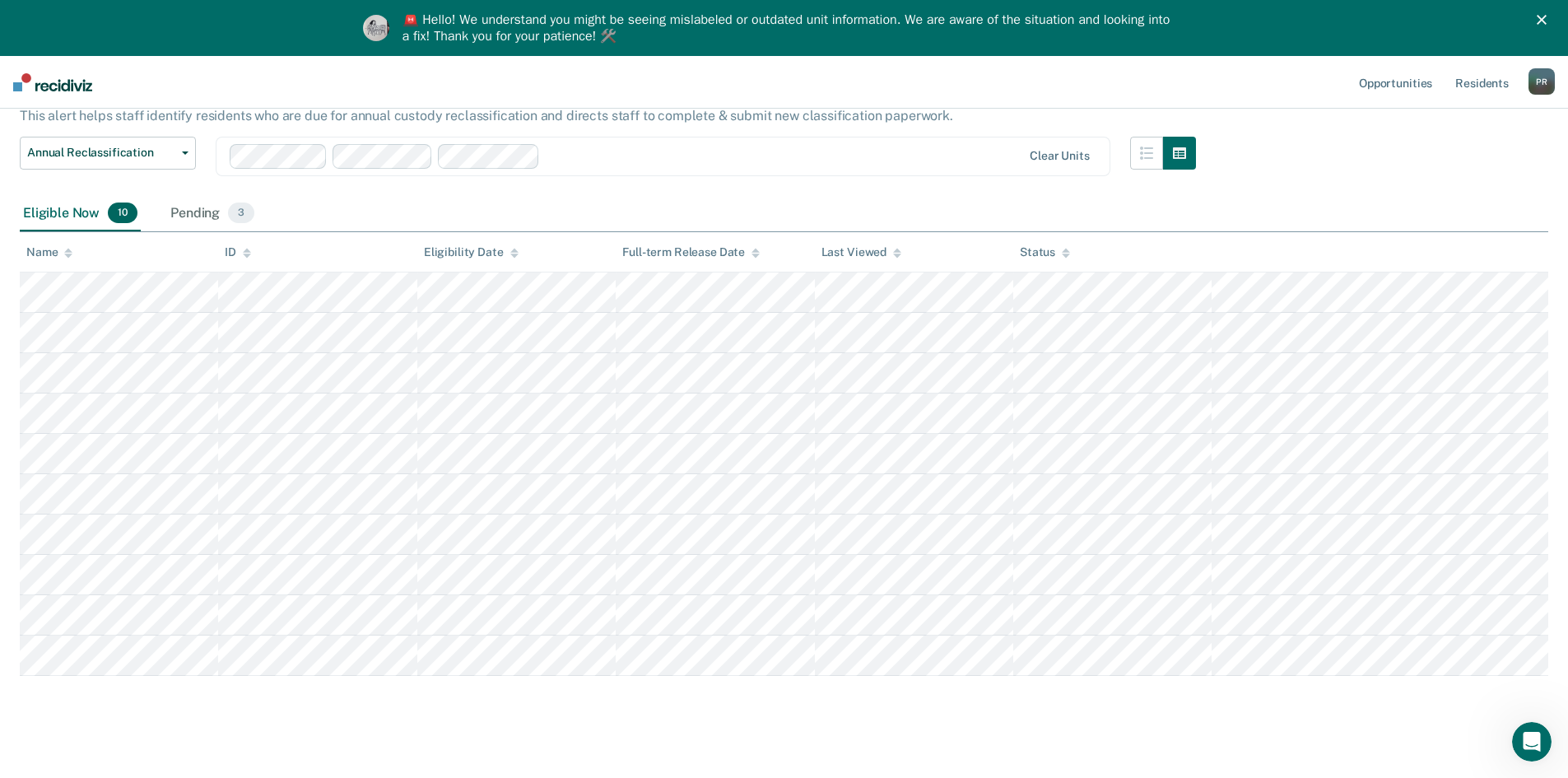 scroll, scrollTop: 125, scrollLeft: 0, axis: vertical 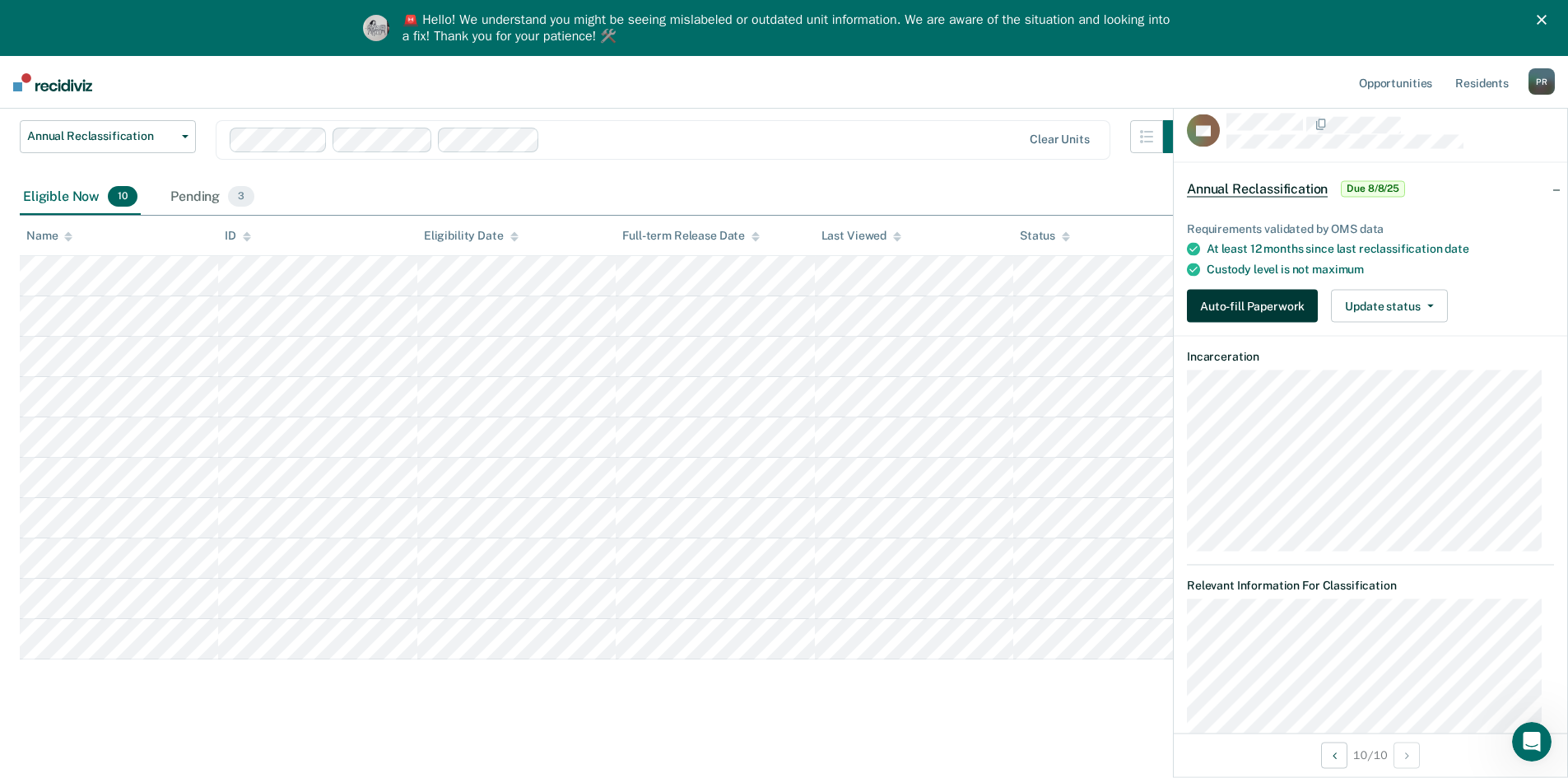 click on "Auto-fill Paperwork" at bounding box center (1252, 306) 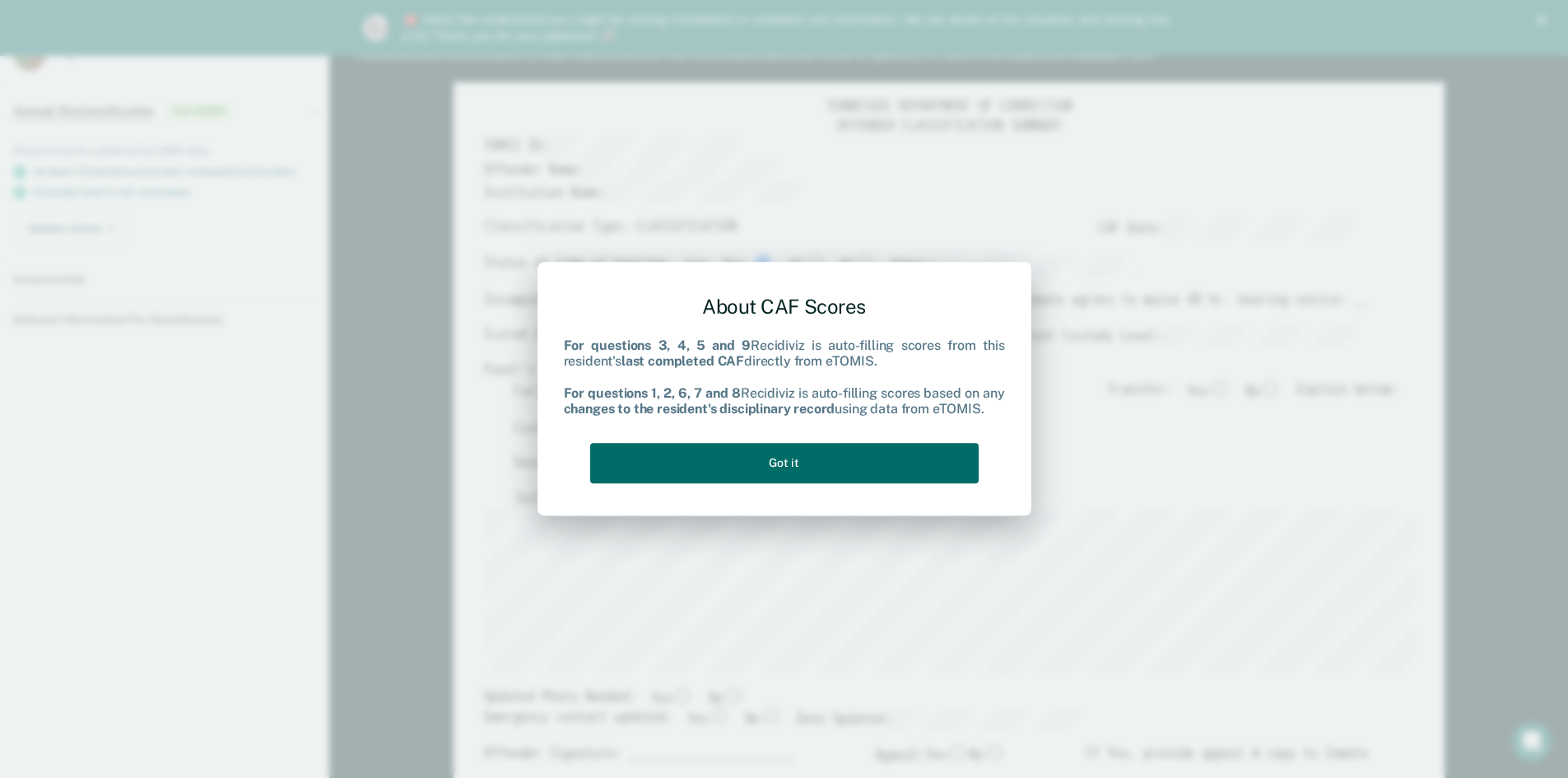 scroll, scrollTop: 0, scrollLeft: 0, axis: both 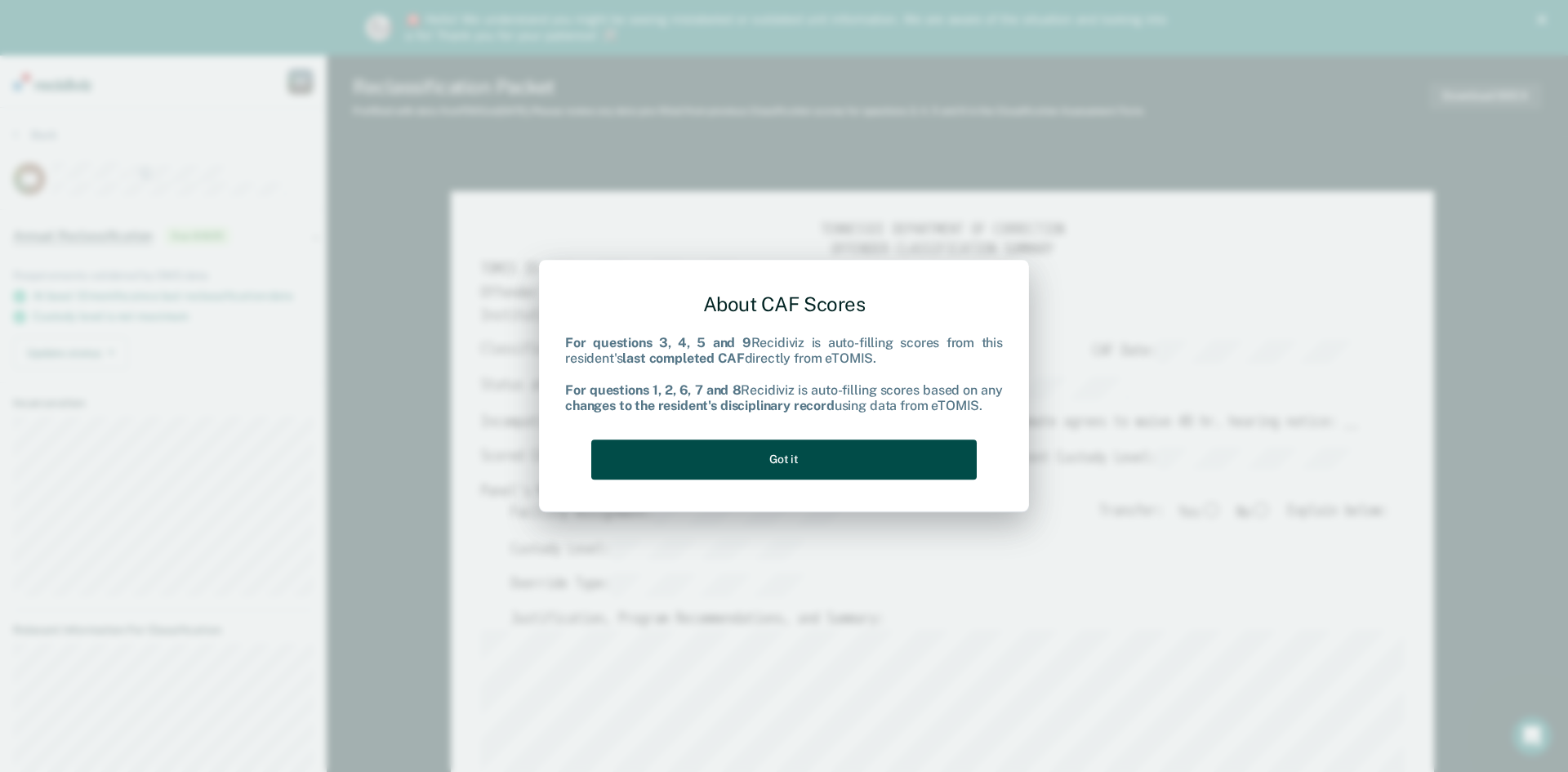 type on "x" 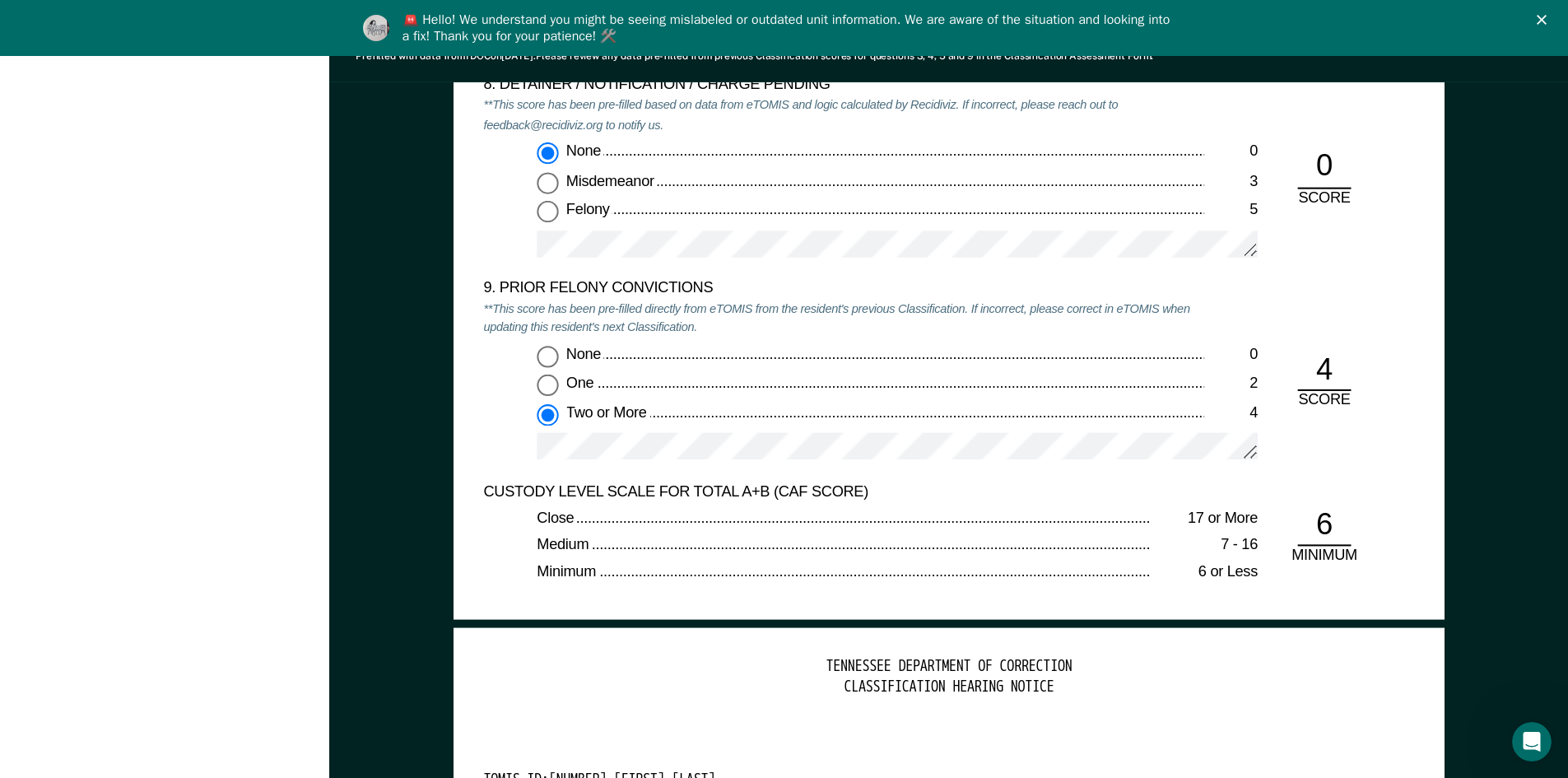 scroll, scrollTop: 3458, scrollLeft: 0, axis: vertical 